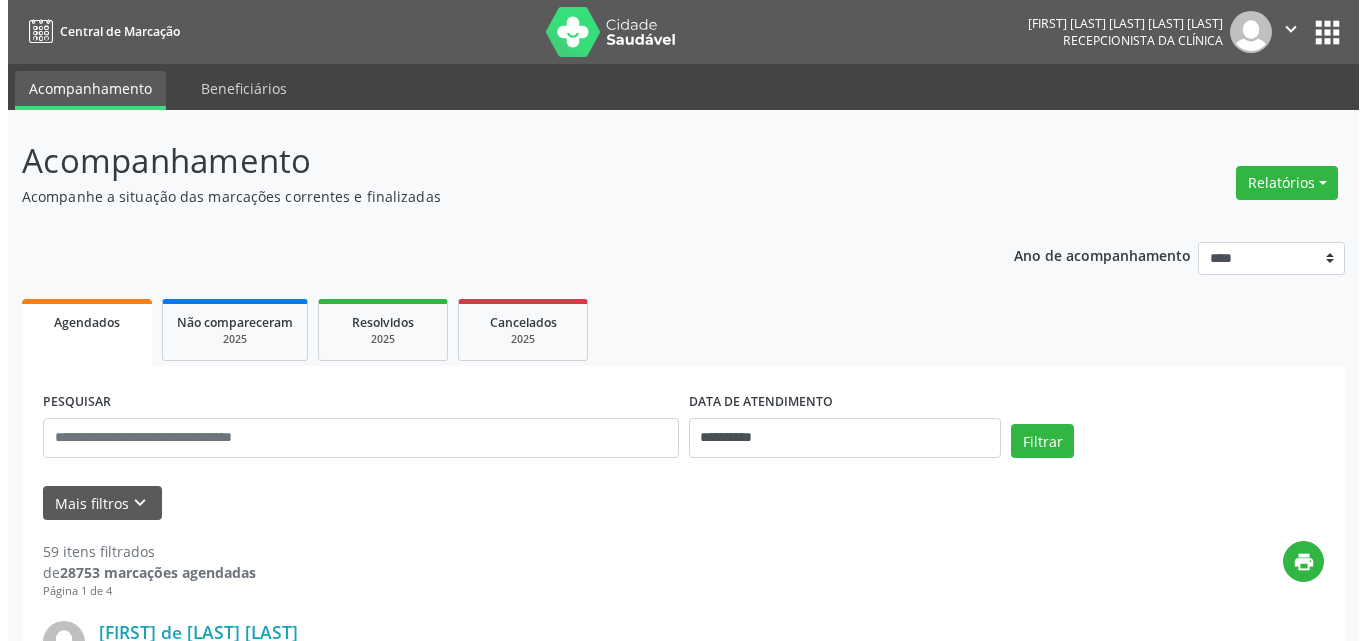 scroll, scrollTop: 0, scrollLeft: 0, axis: both 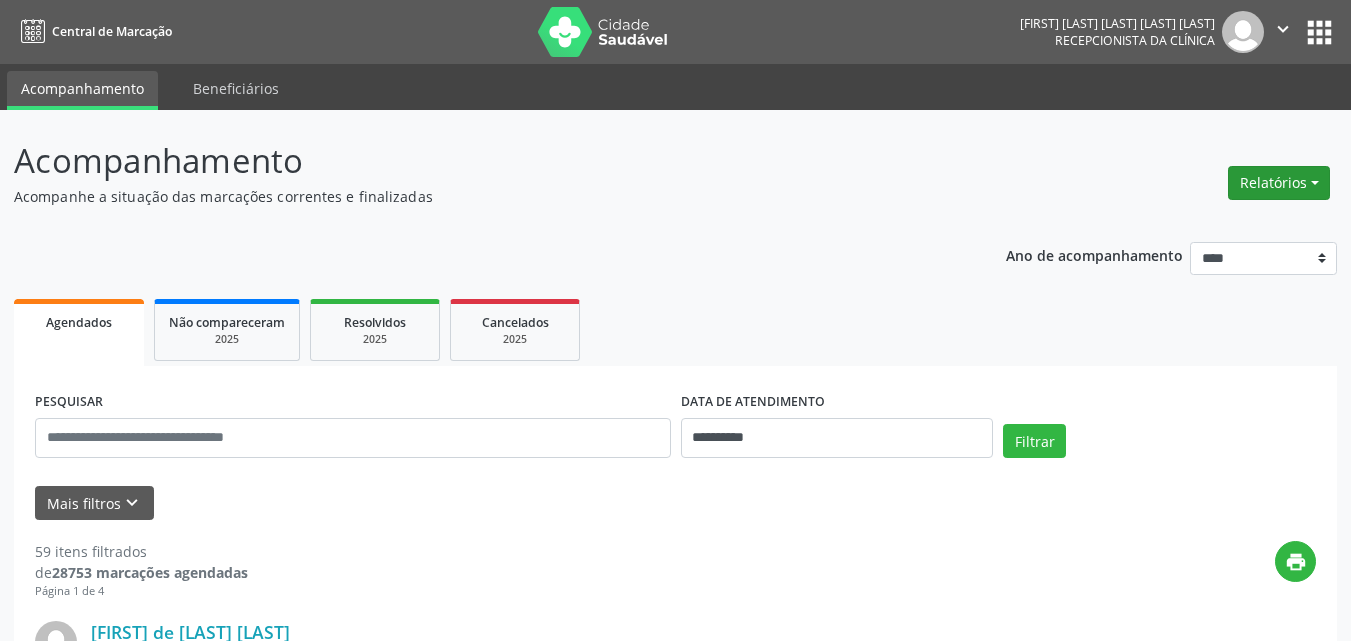 click on "Relatórios" at bounding box center [1279, 183] 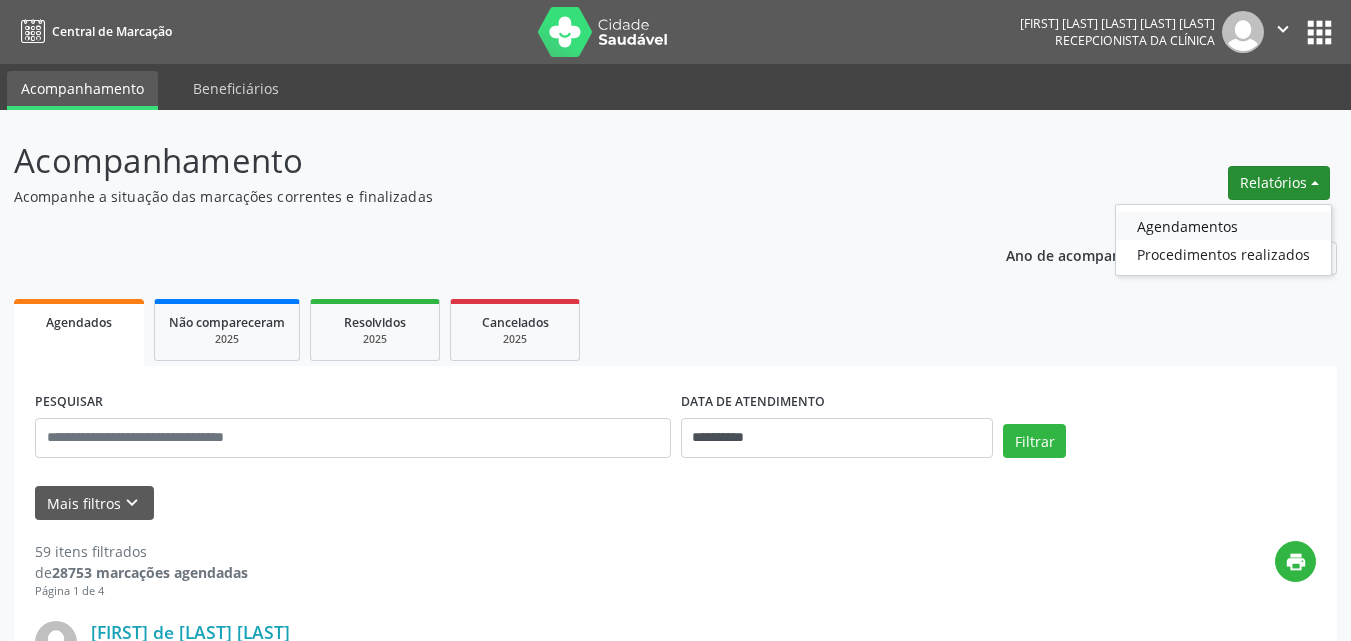 click on "Agendamentos" at bounding box center (1223, 226) 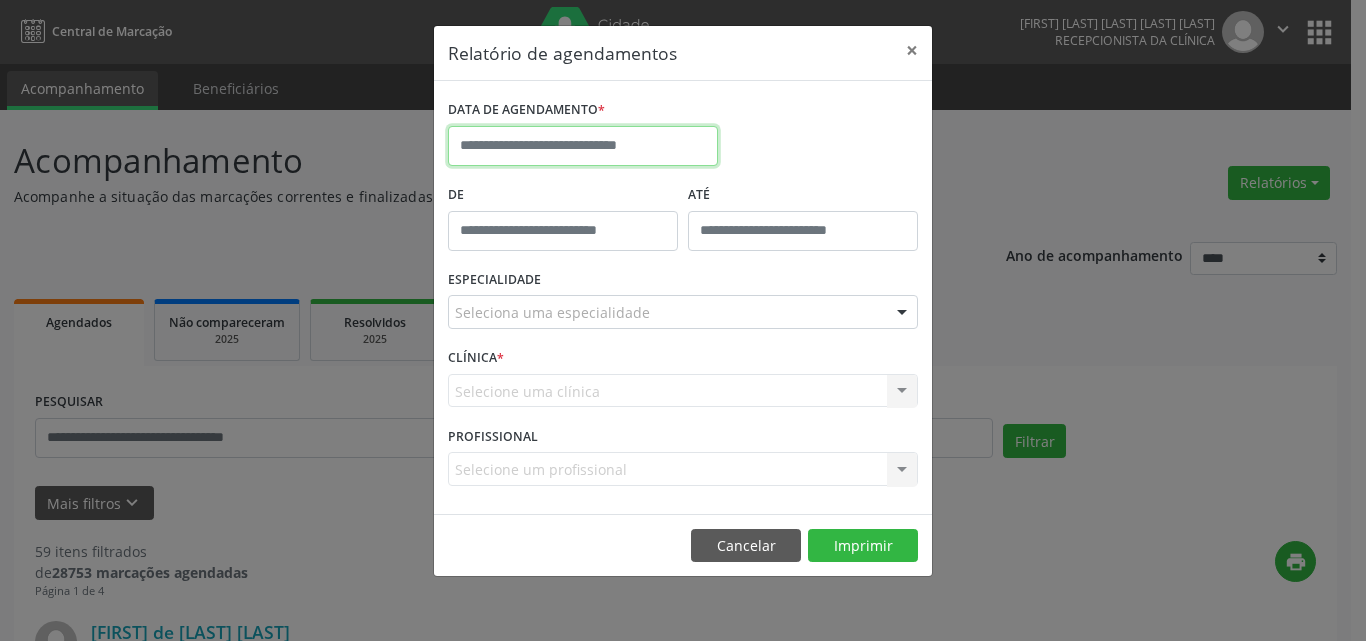 click at bounding box center [583, 146] 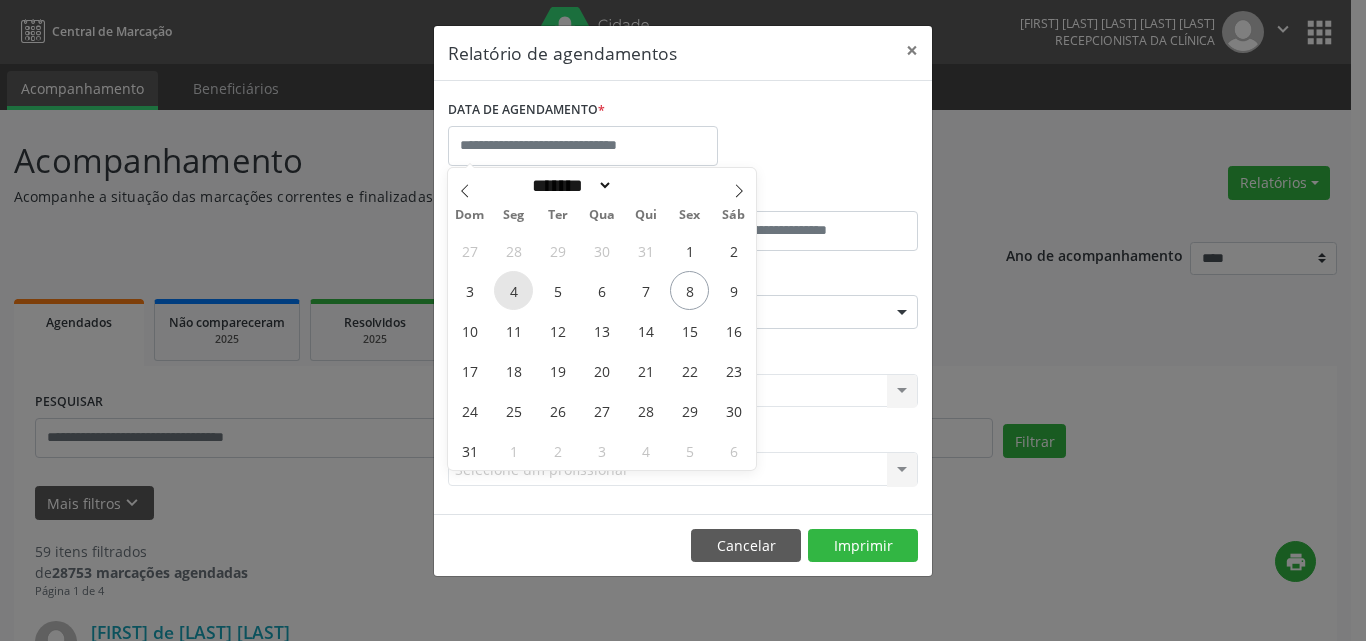 click on "4" at bounding box center (513, 290) 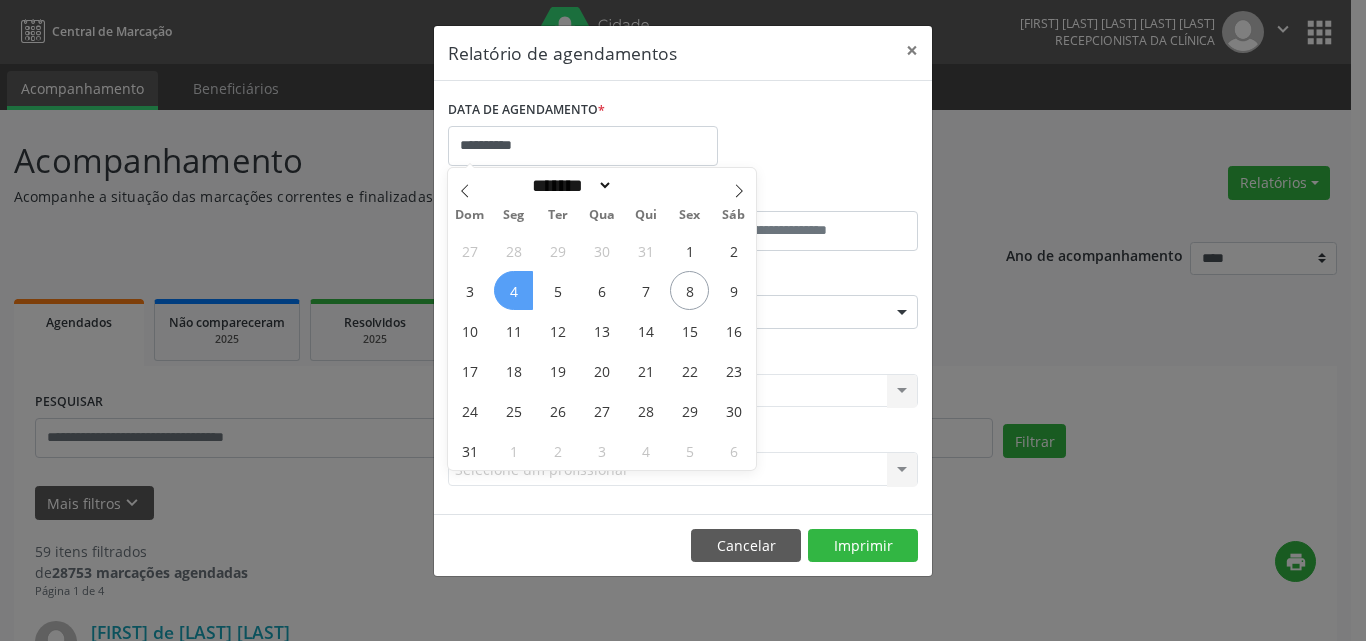 click on "4" at bounding box center [513, 290] 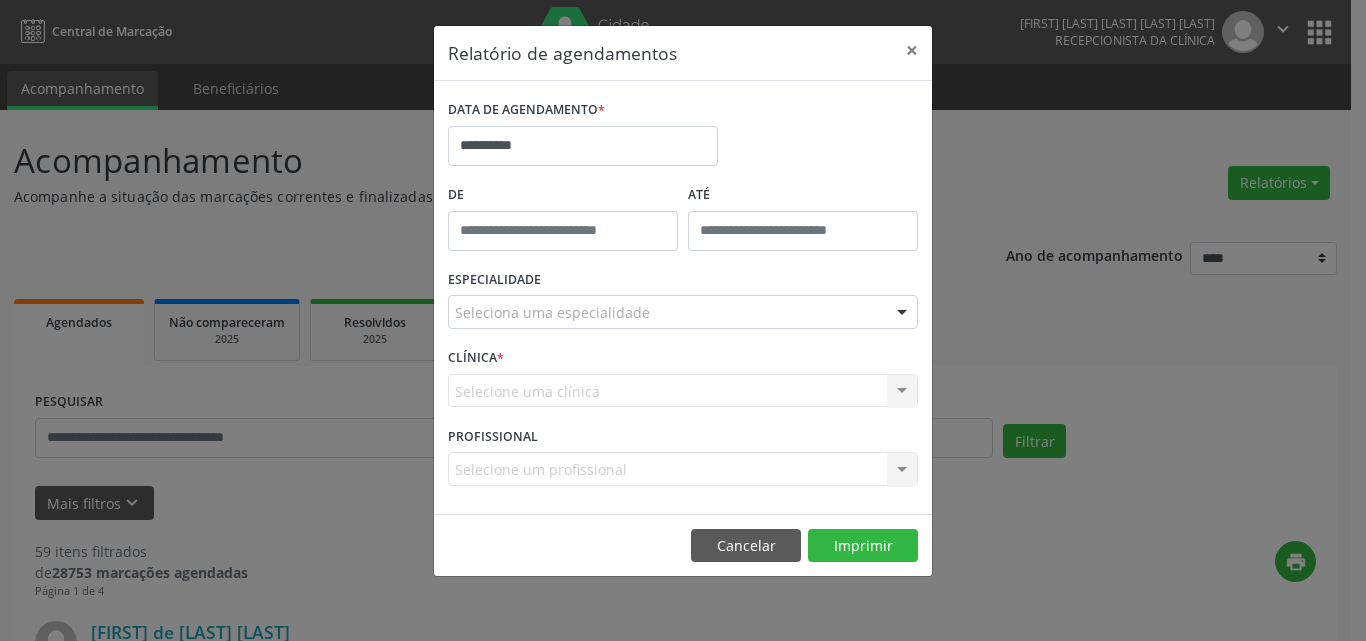 click on "ESPECIALIDADE" at bounding box center [494, 280] 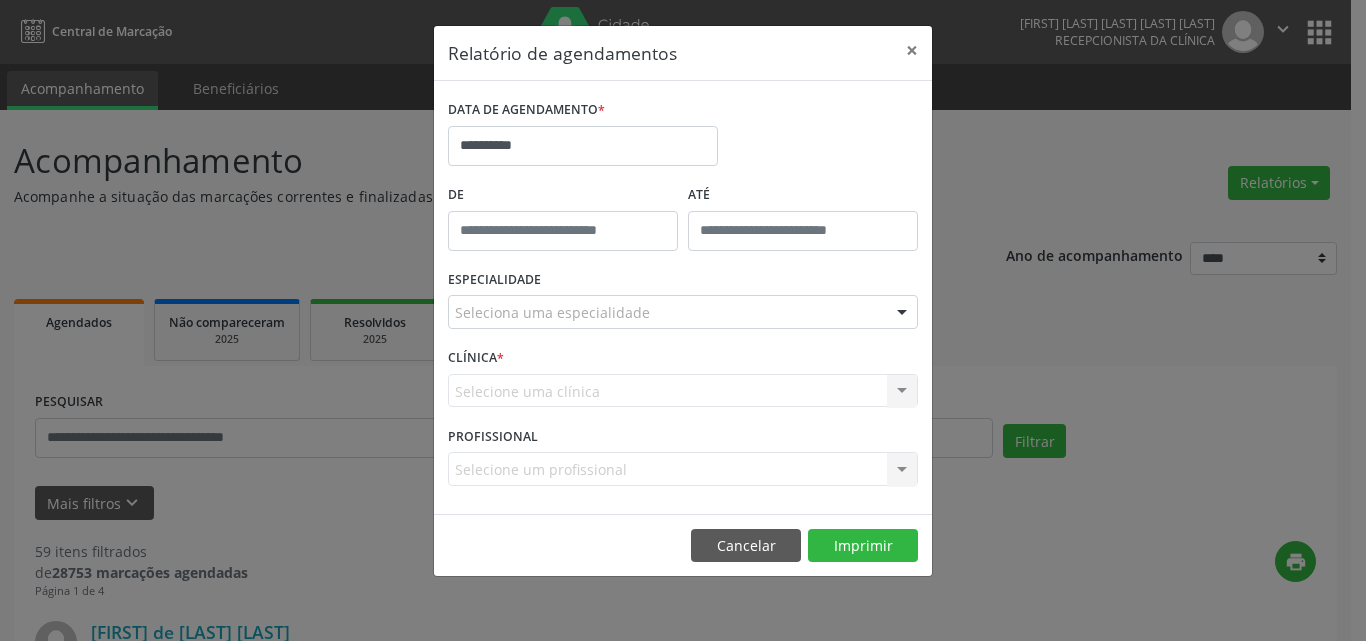 type on "*****" 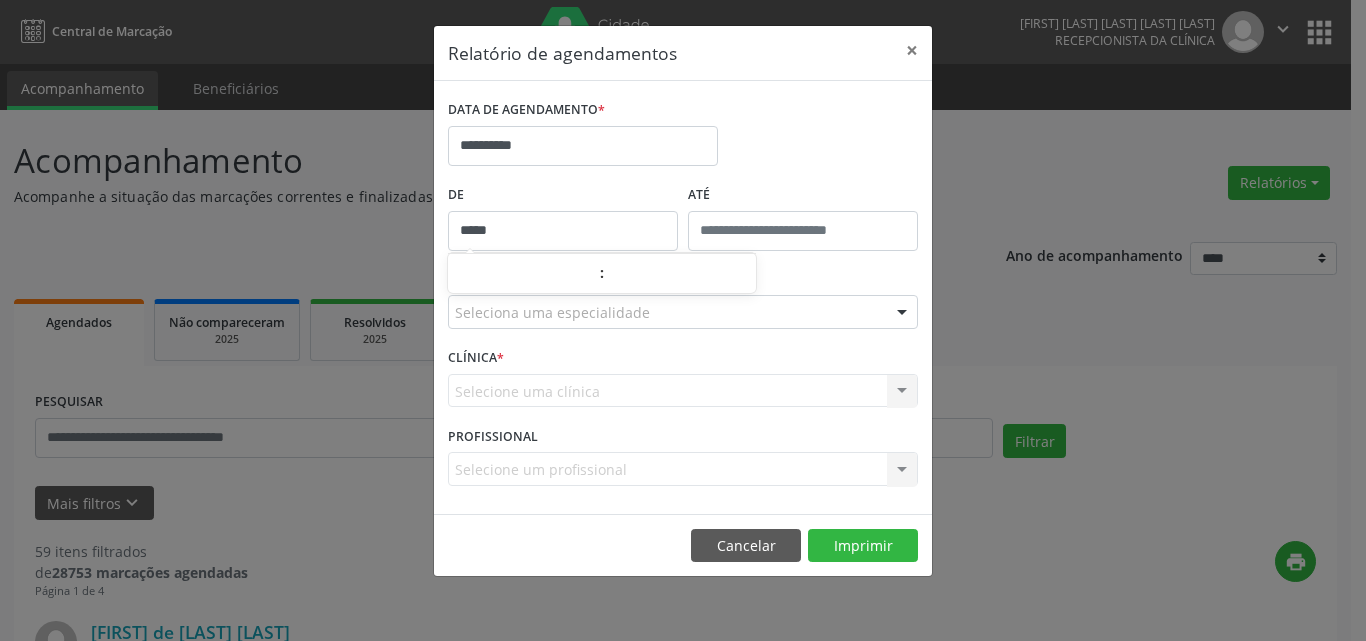 click on "*****" at bounding box center [563, 231] 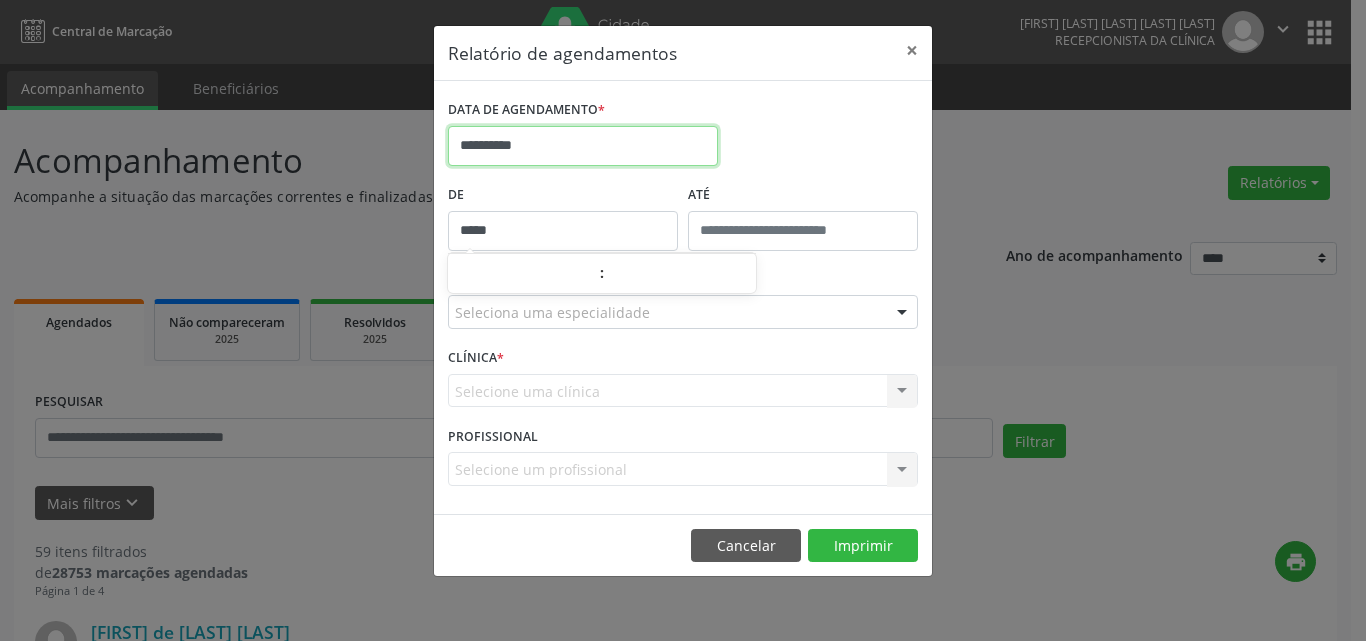 drag, startPoint x: 660, startPoint y: 156, endPoint x: 700, endPoint y: 184, distance: 48.82622 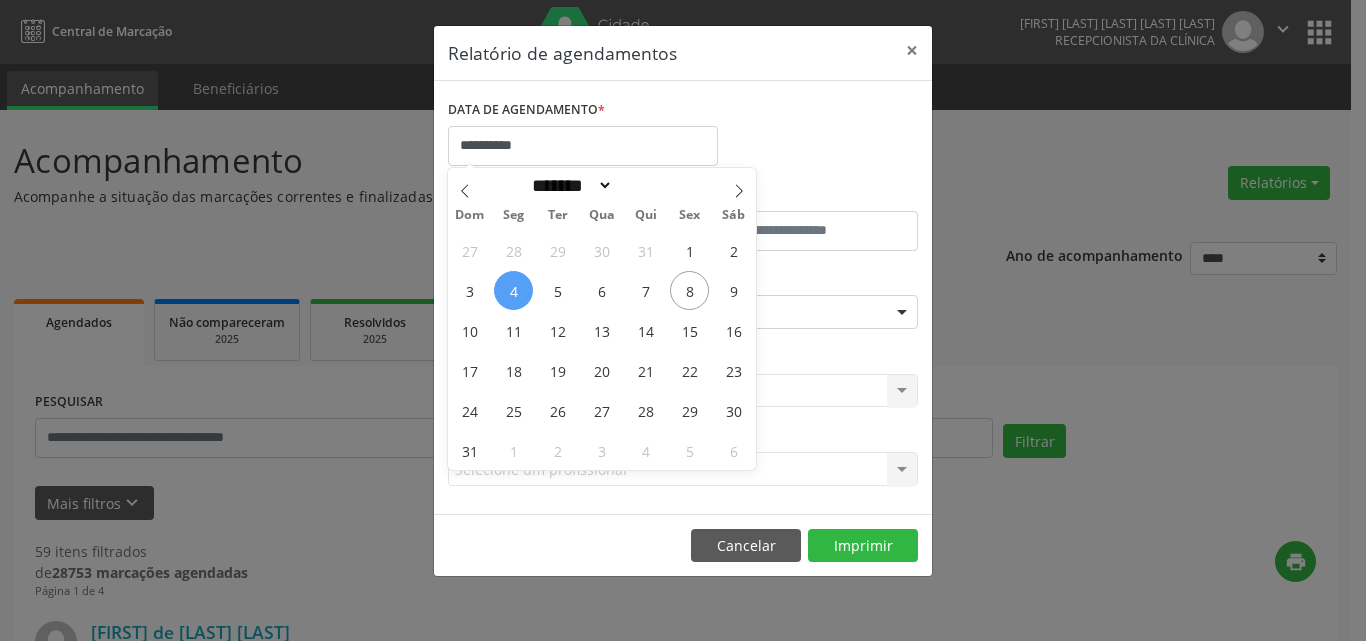 click on "**********" at bounding box center (683, 137) 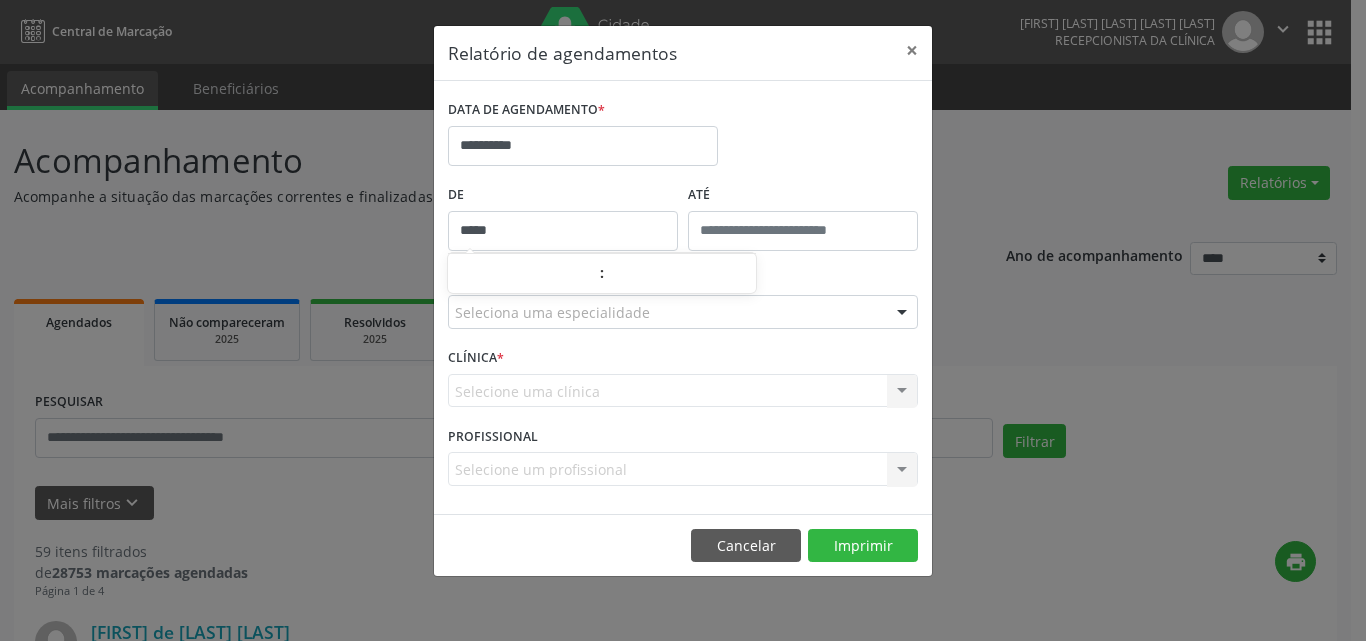 click on "*****" at bounding box center [563, 231] 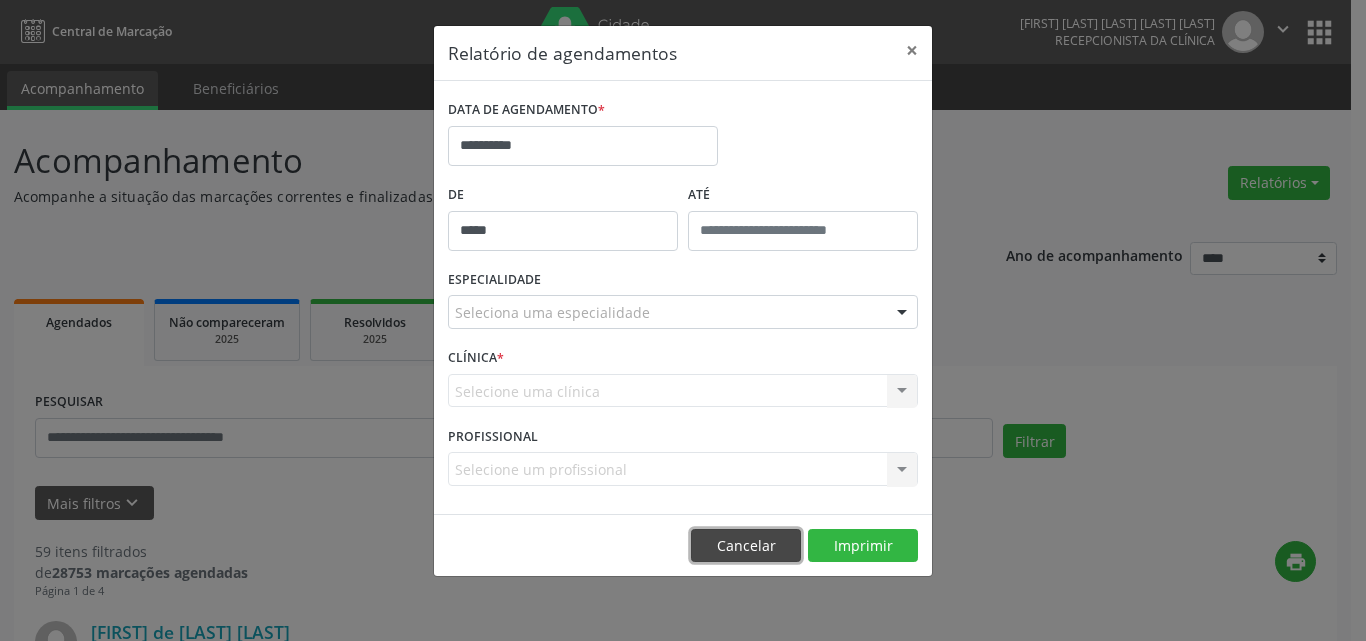 click on "Cancelar" at bounding box center [746, 546] 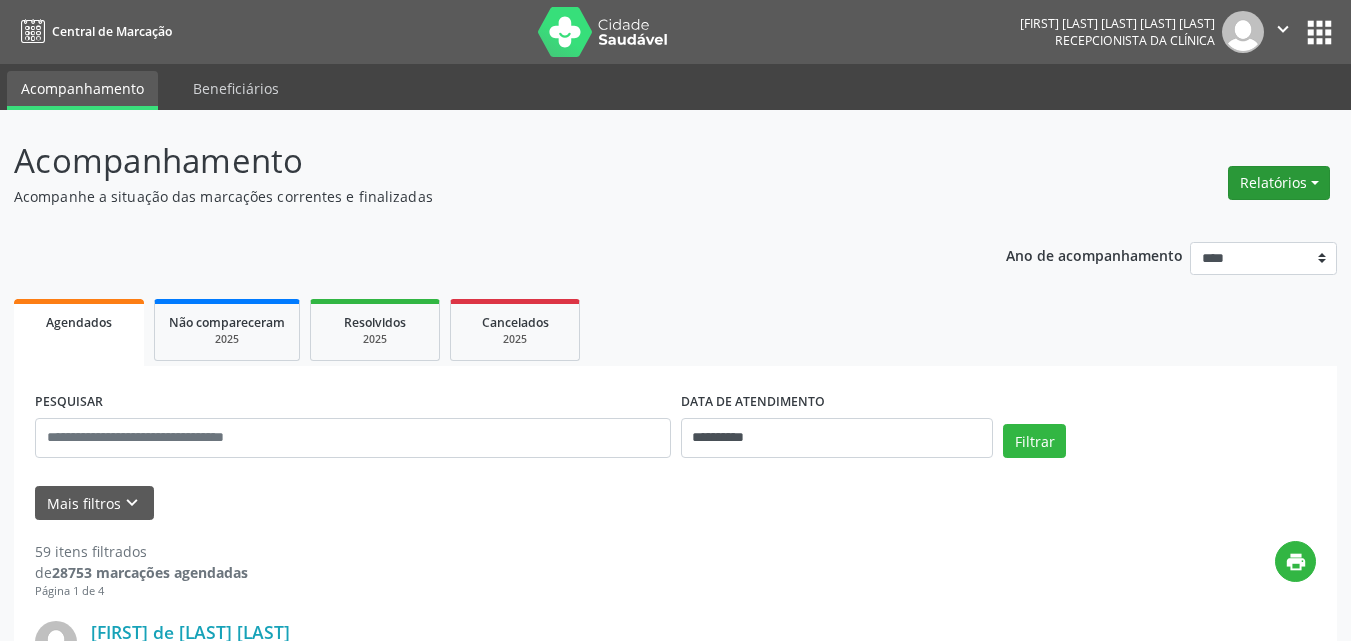 click on "Relatórios" at bounding box center [1279, 183] 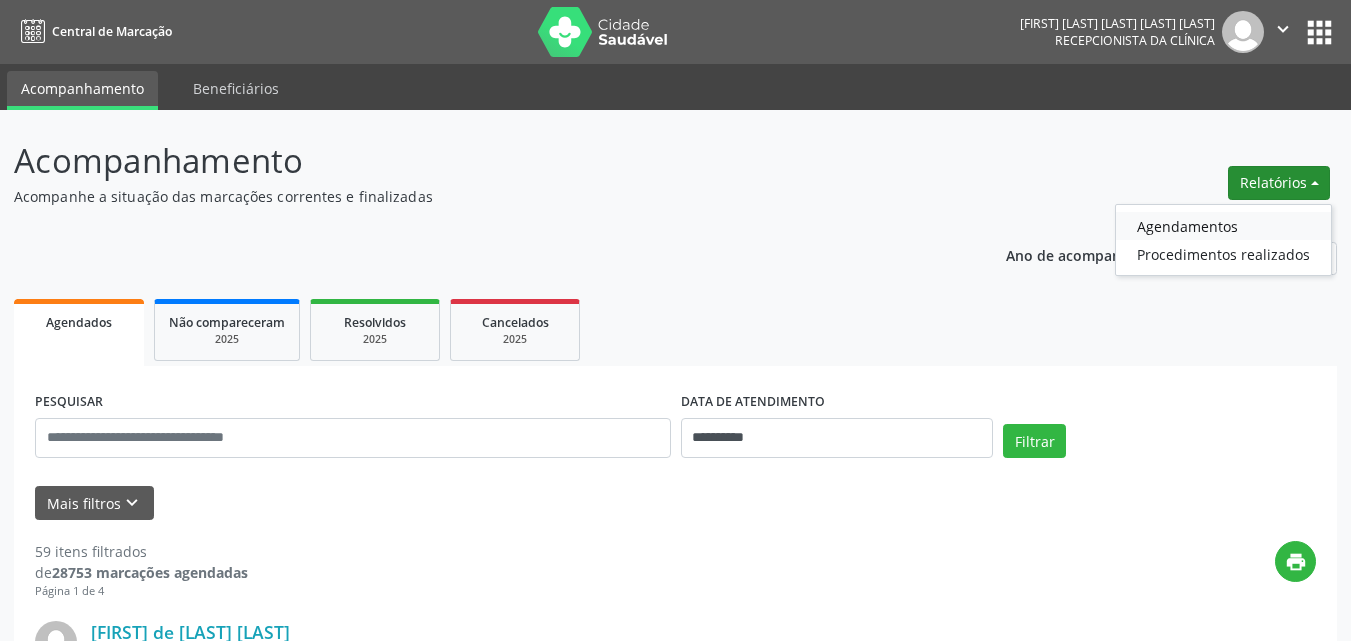 click on "Agendamentos" at bounding box center [1223, 226] 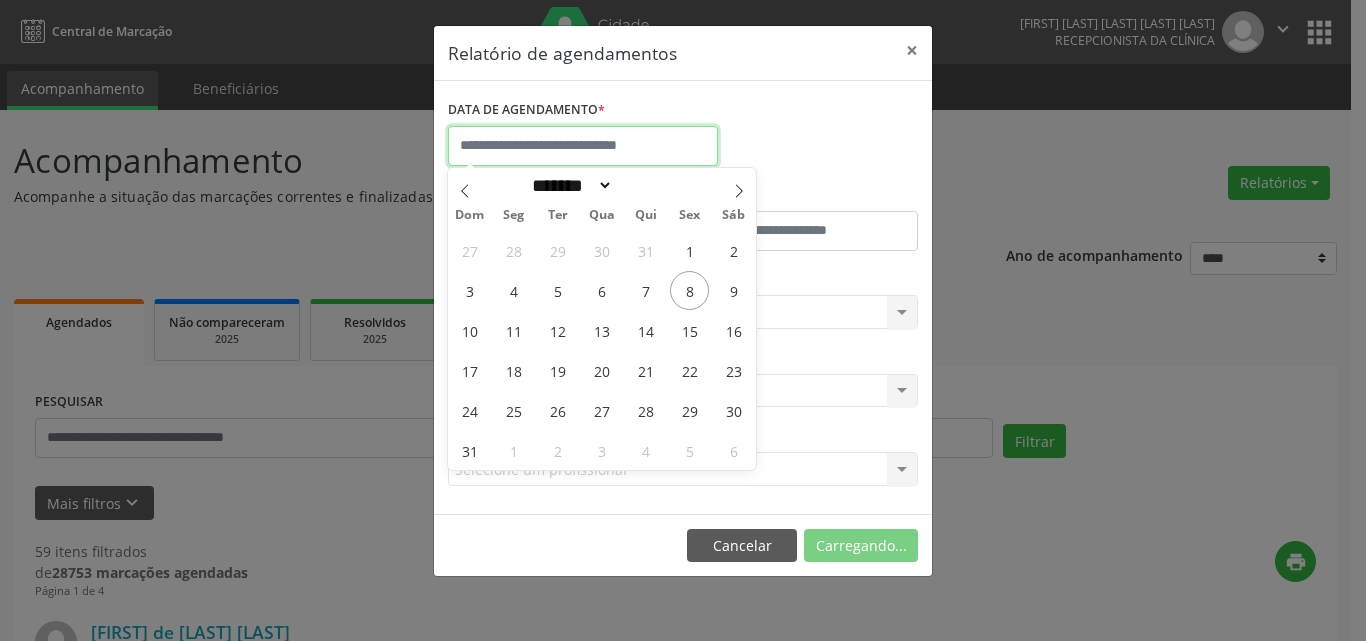 click at bounding box center [583, 146] 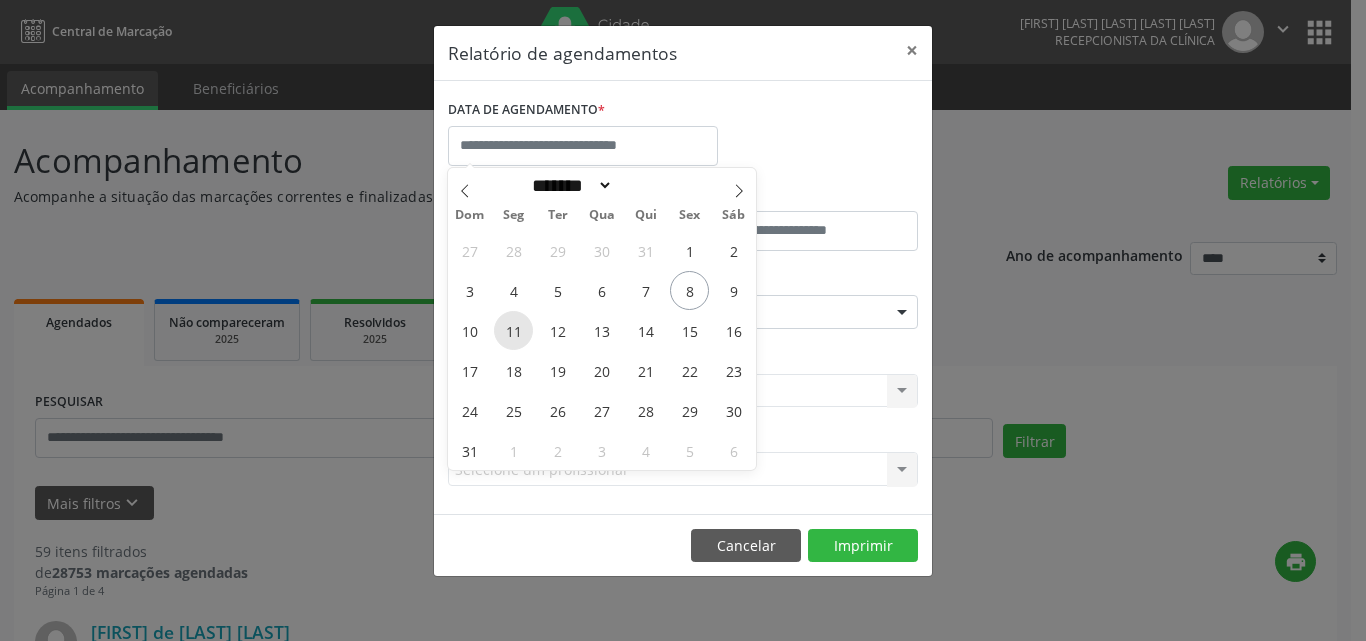 click on "11" at bounding box center [513, 330] 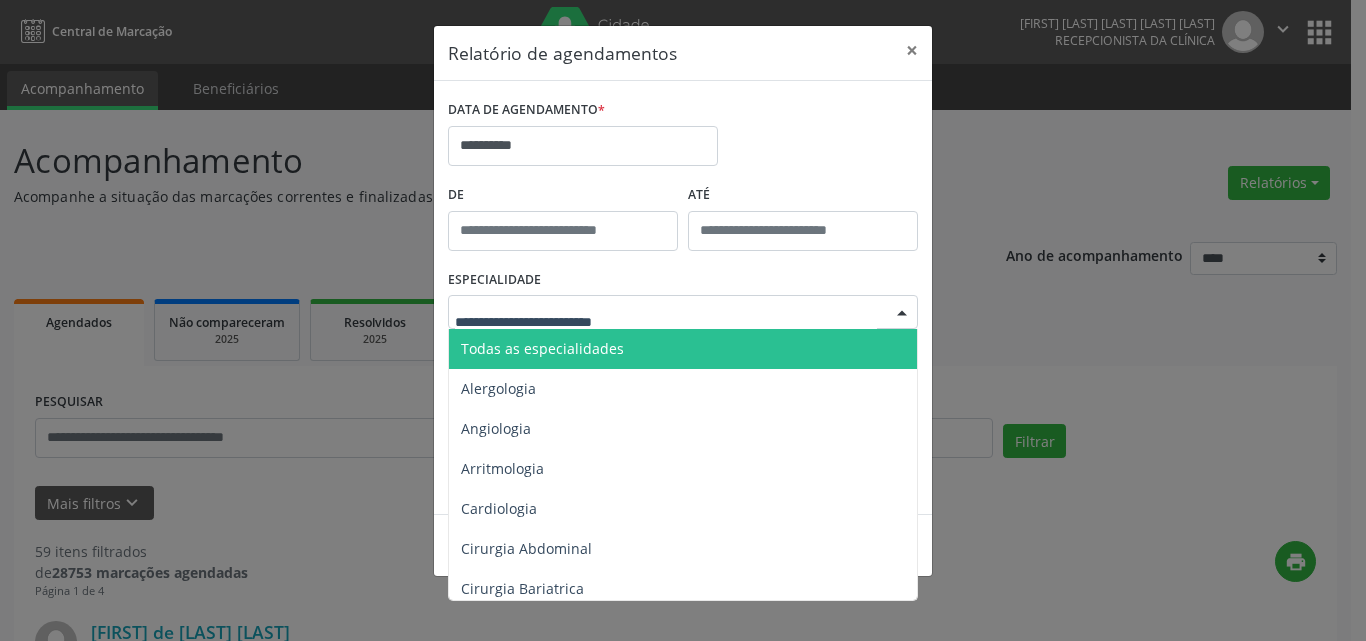 click on "Todas as especialidades" at bounding box center (542, 348) 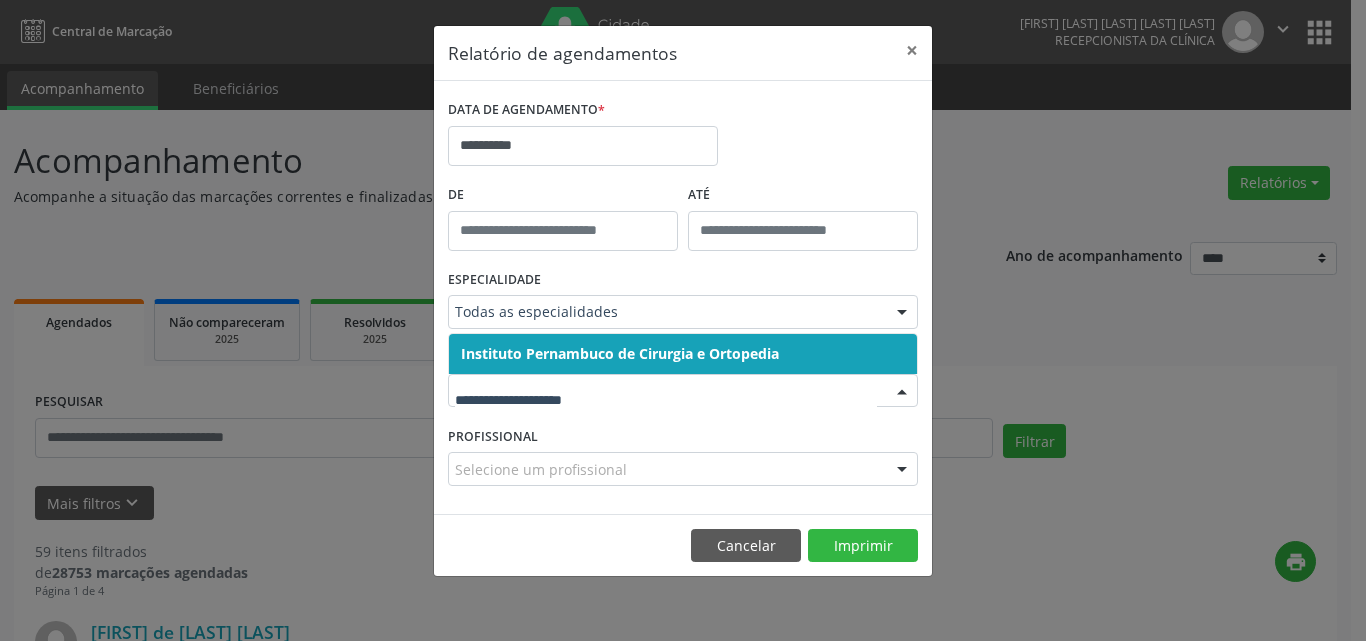click on "Instituto Pernambuco de Cirurgia e Ortopedia" at bounding box center [683, 354] 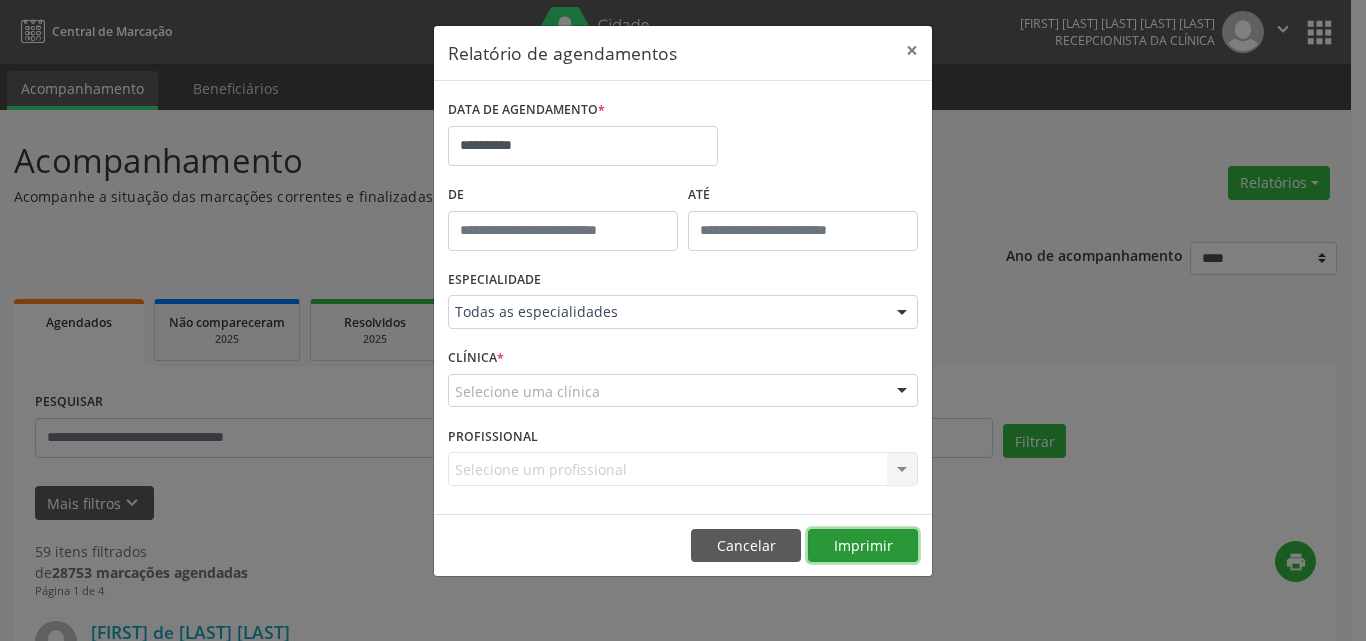 click on "Imprimir" at bounding box center (863, 546) 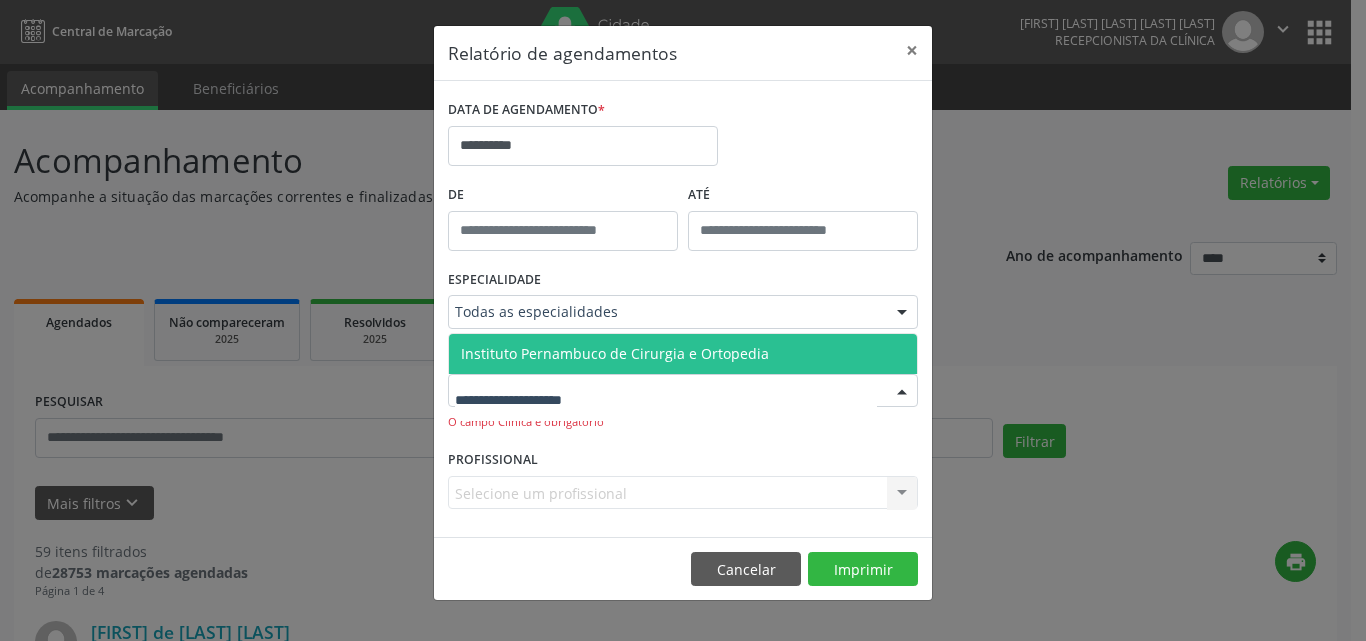click at bounding box center [666, 401] 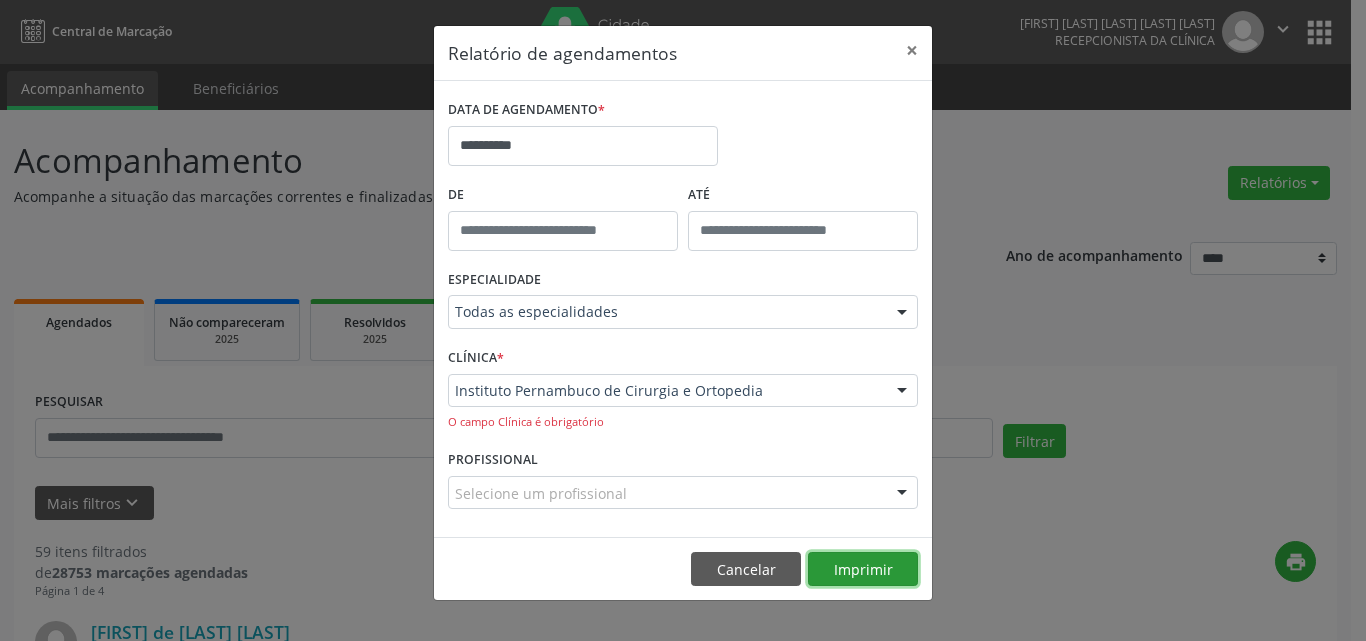 click on "Imprimir" at bounding box center [863, 569] 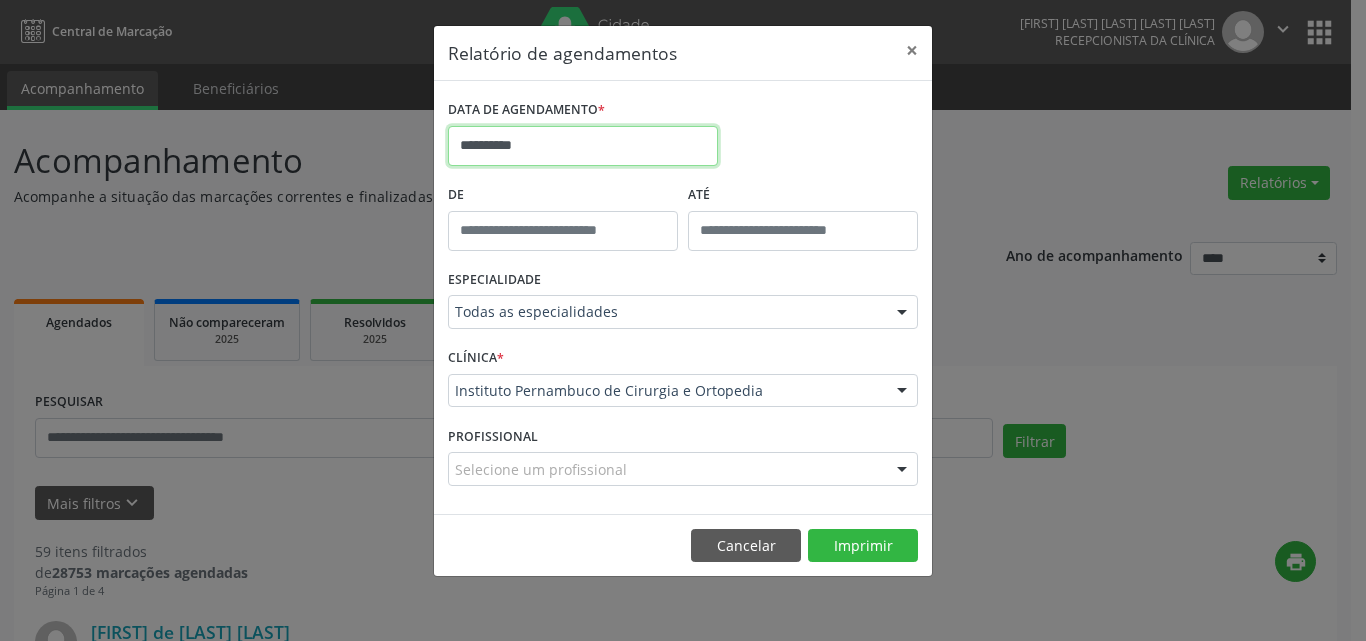 click on "**********" at bounding box center [583, 146] 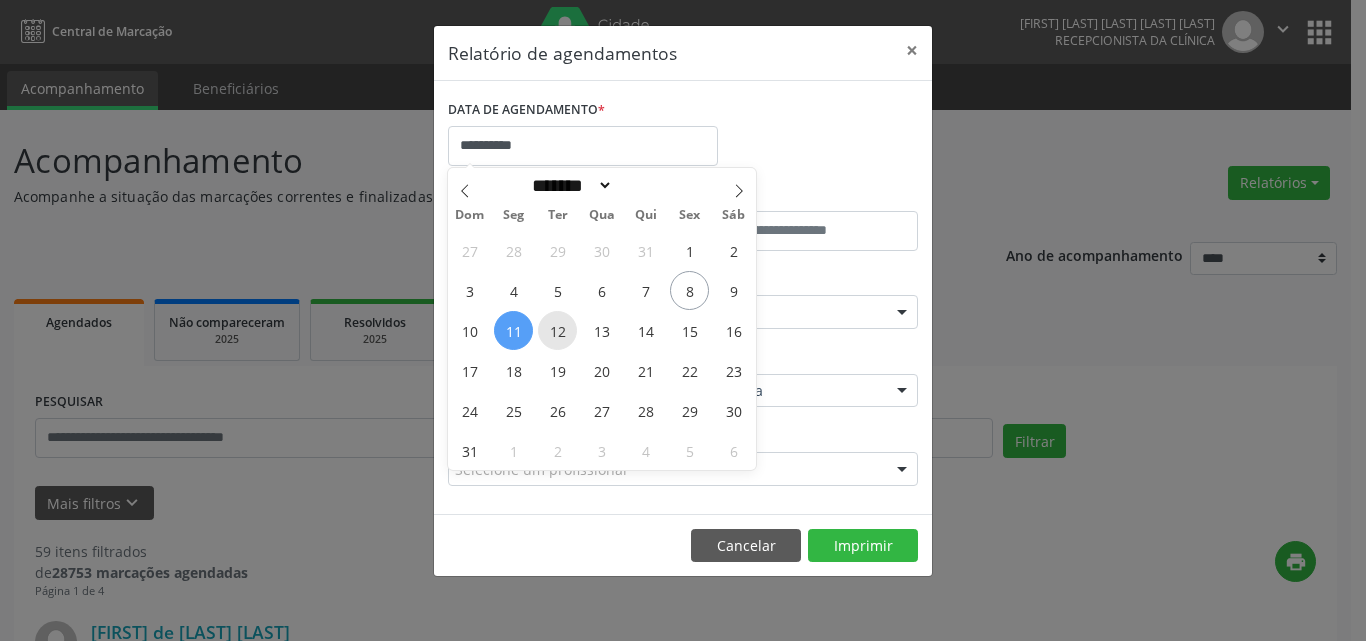 click on "12" at bounding box center (557, 330) 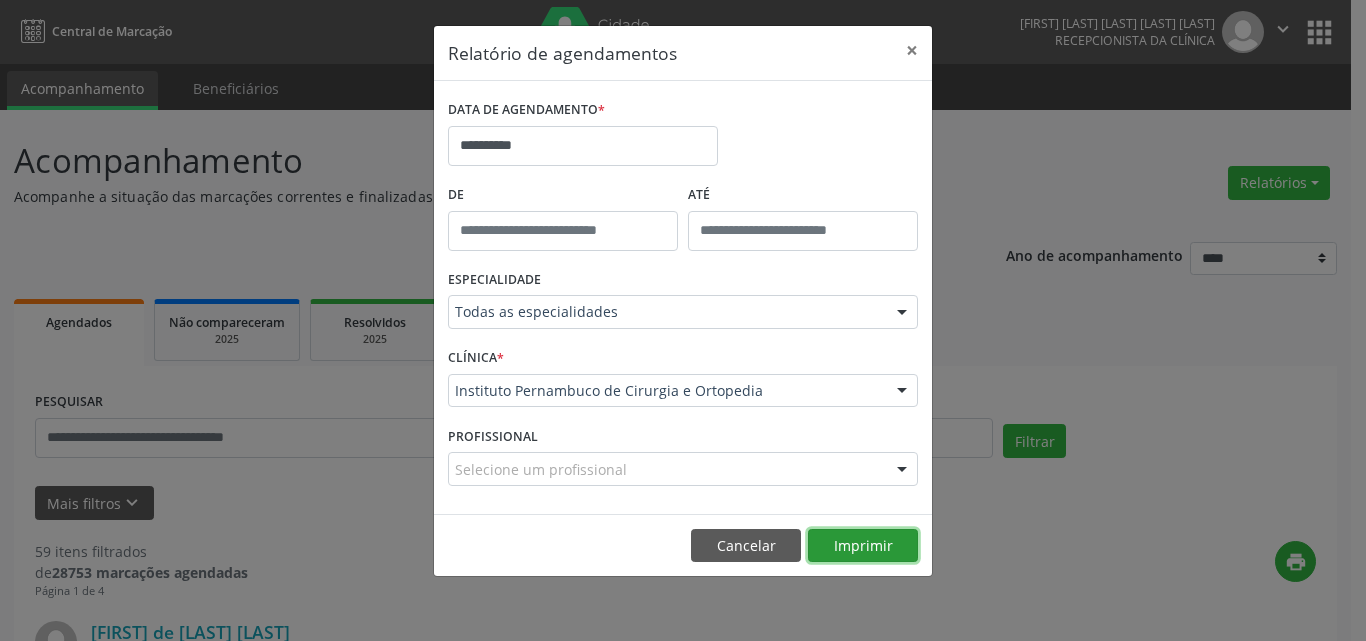 click on "Imprimir" at bounding box center (863, 546) 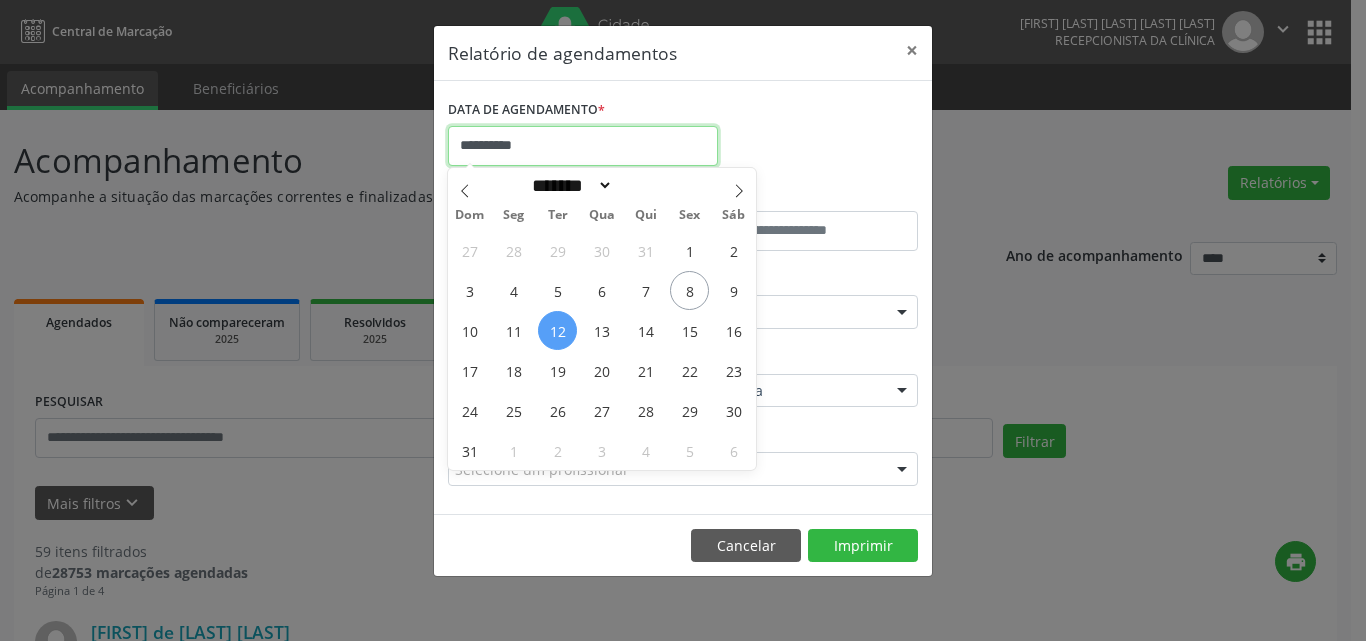 click on "**********" at bounding box center [583, 146] 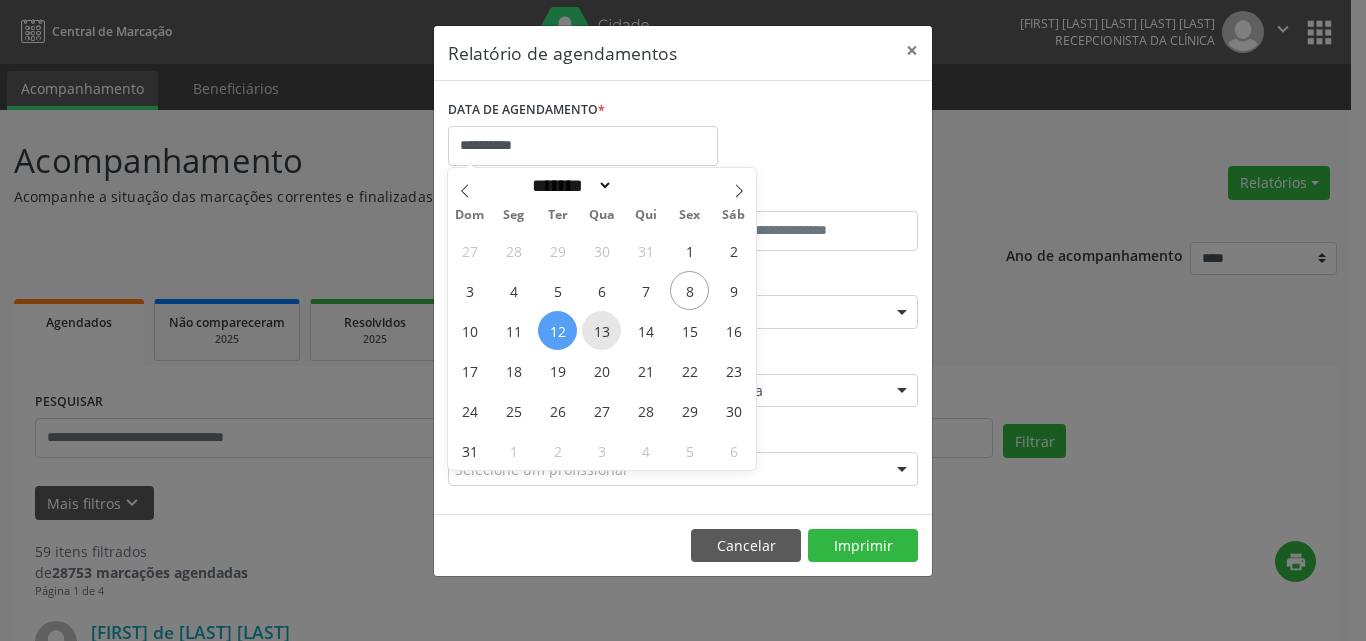 click on "13" at bounding box center (601, 330) 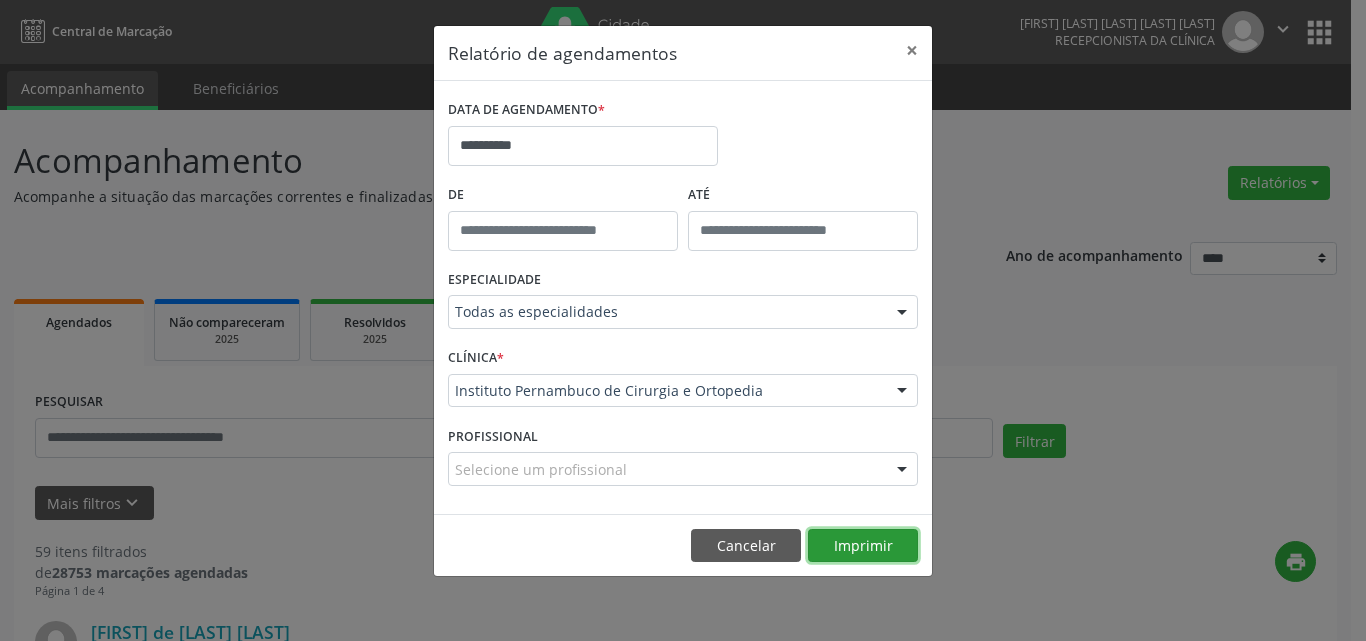 click on "Imprimir" at bounding box center [863, 546] 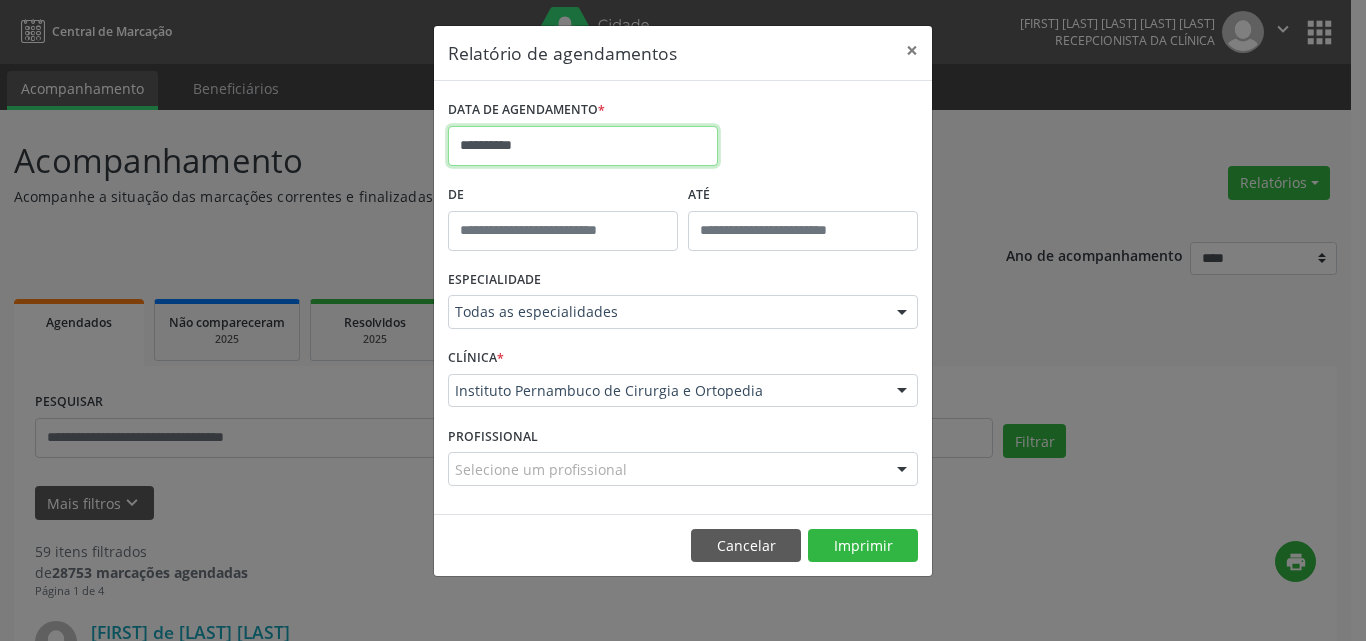 click on "**********" at bounding box center [583, 146] 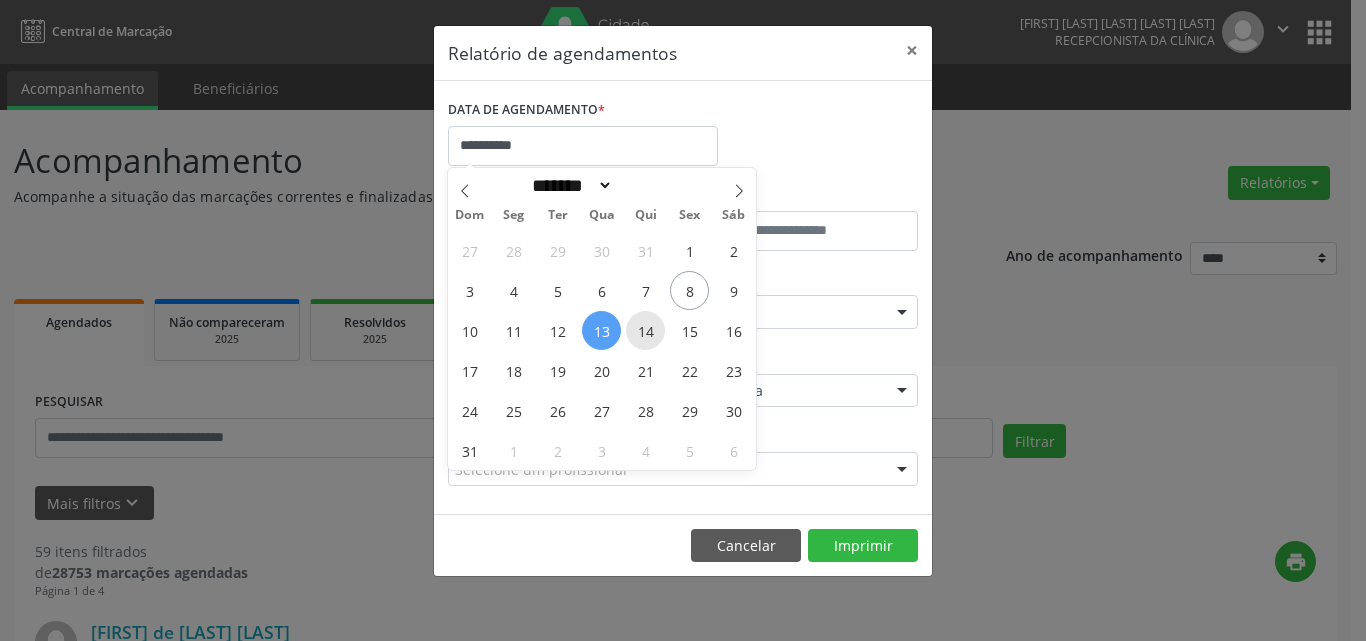 click on "14" at bounding box center (645, 330) 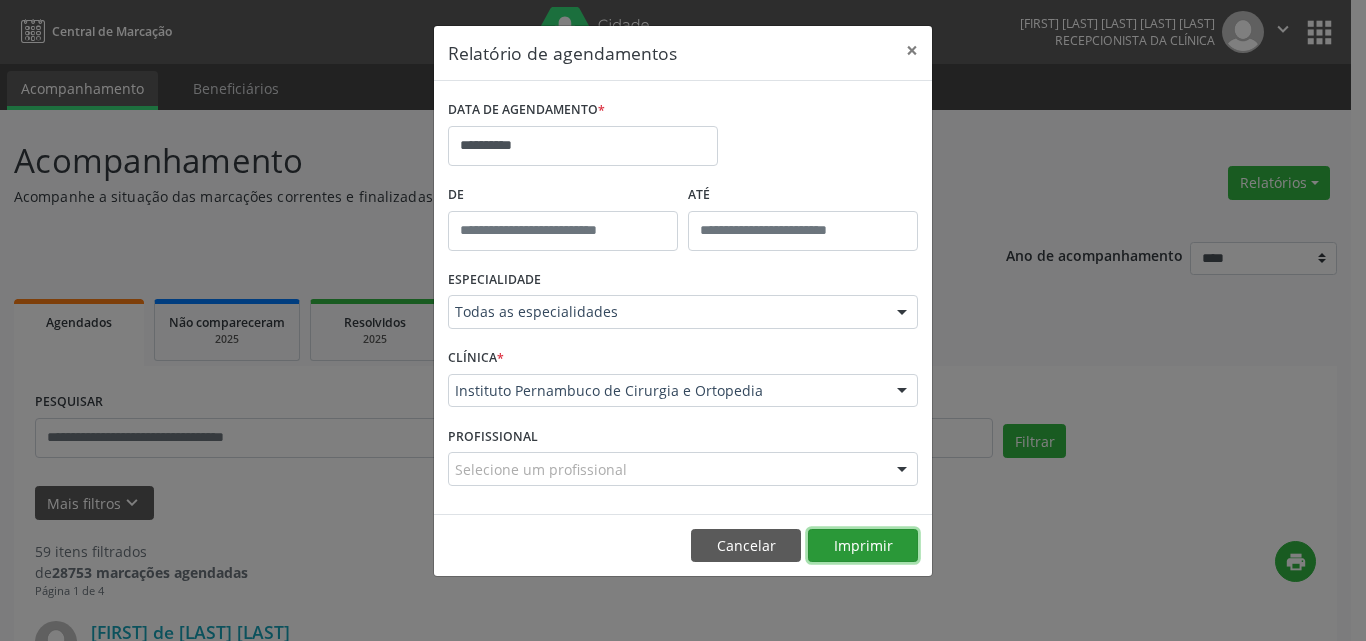 click on "Imprimir" at bounding box center [863, 546] 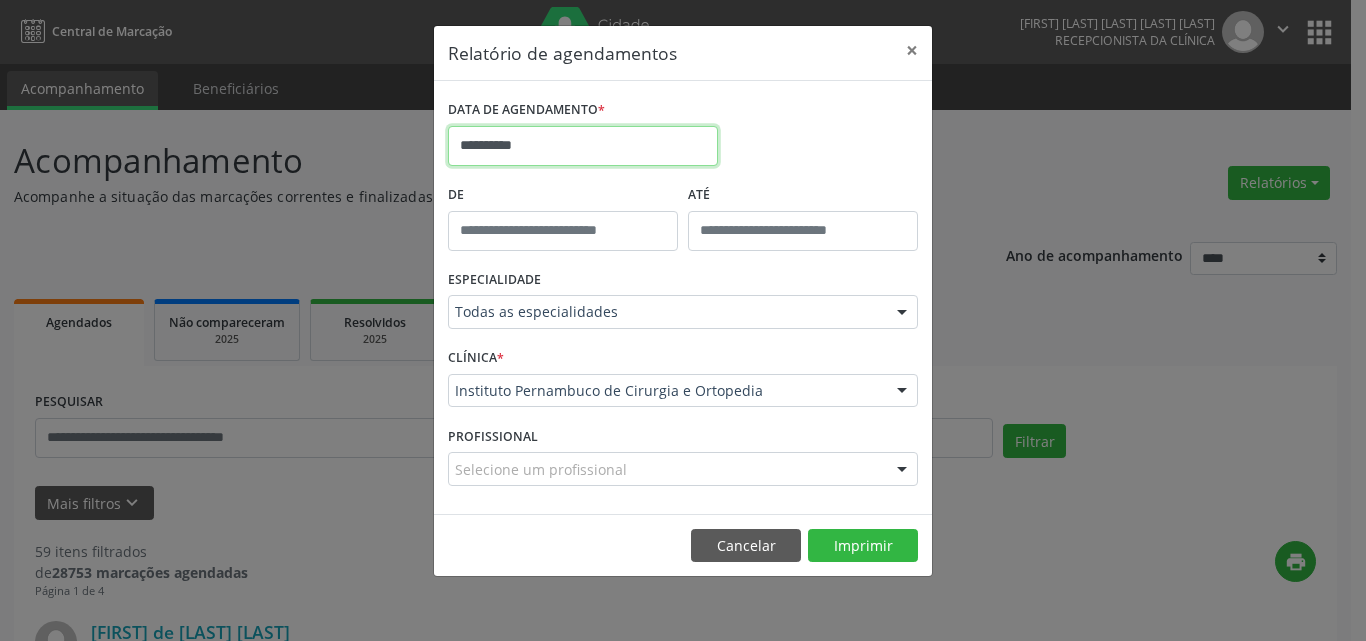 click on "**********" at bounding box center (583, 146) 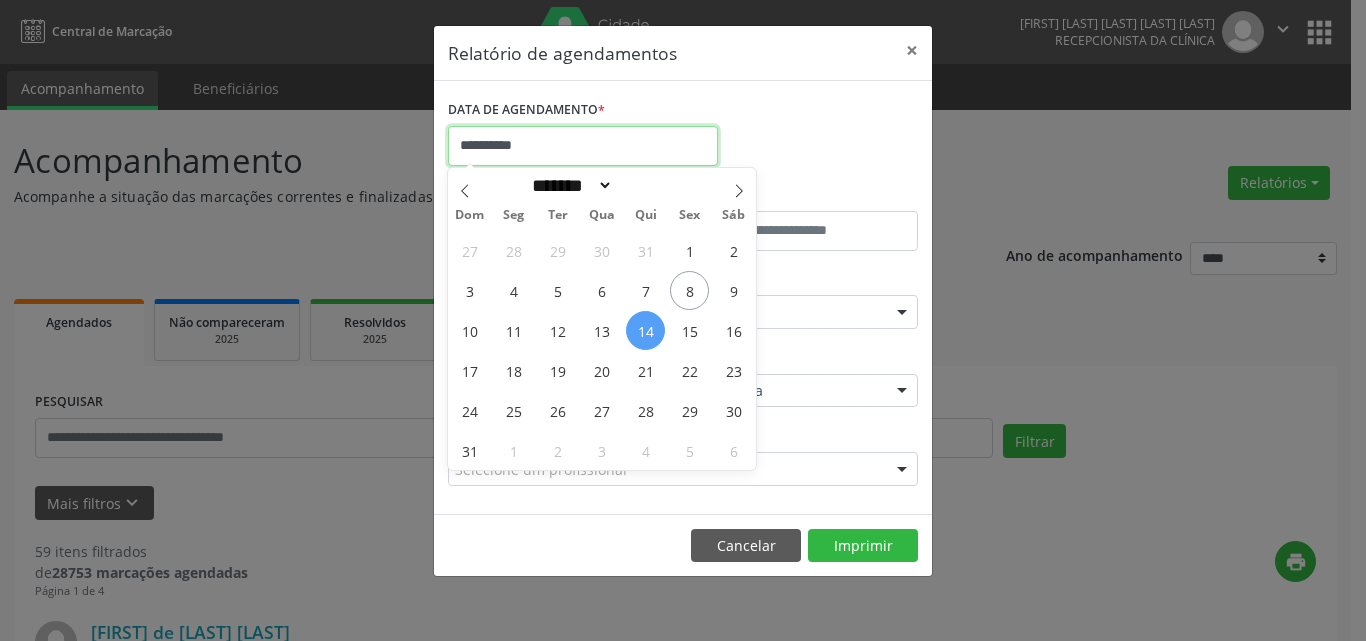 click on "**********" at bounding box center [583, 146] 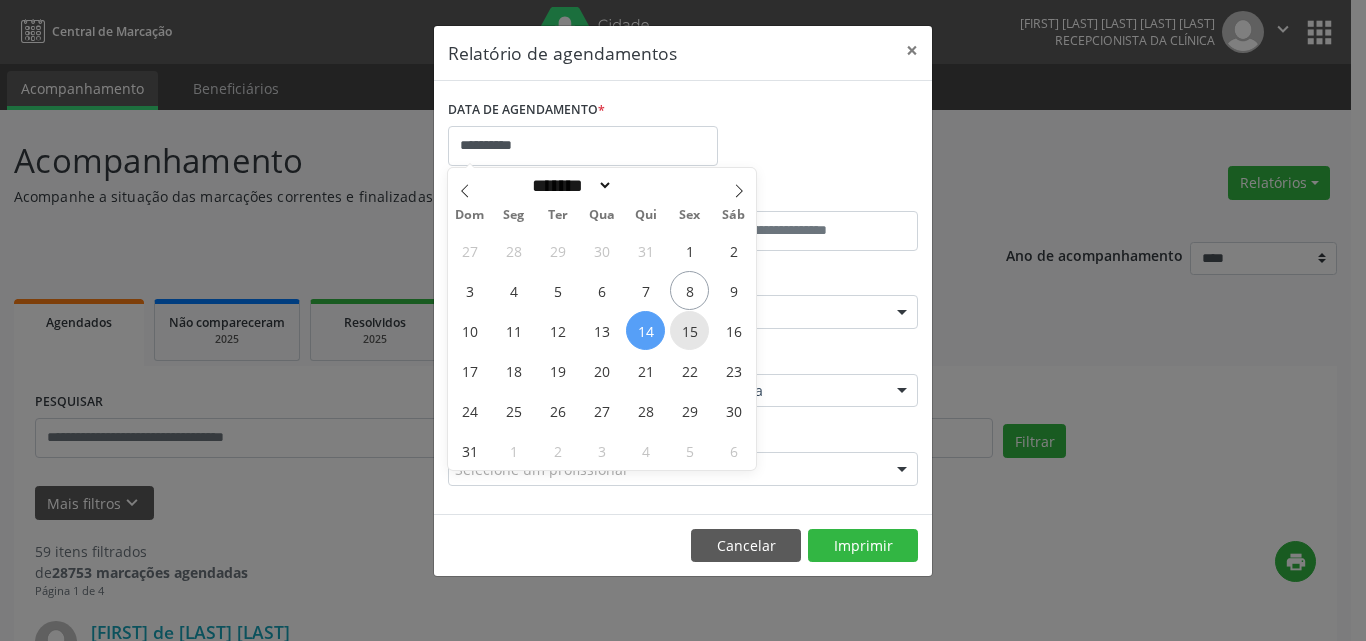 click on "15" at bounding box center [689, 330] 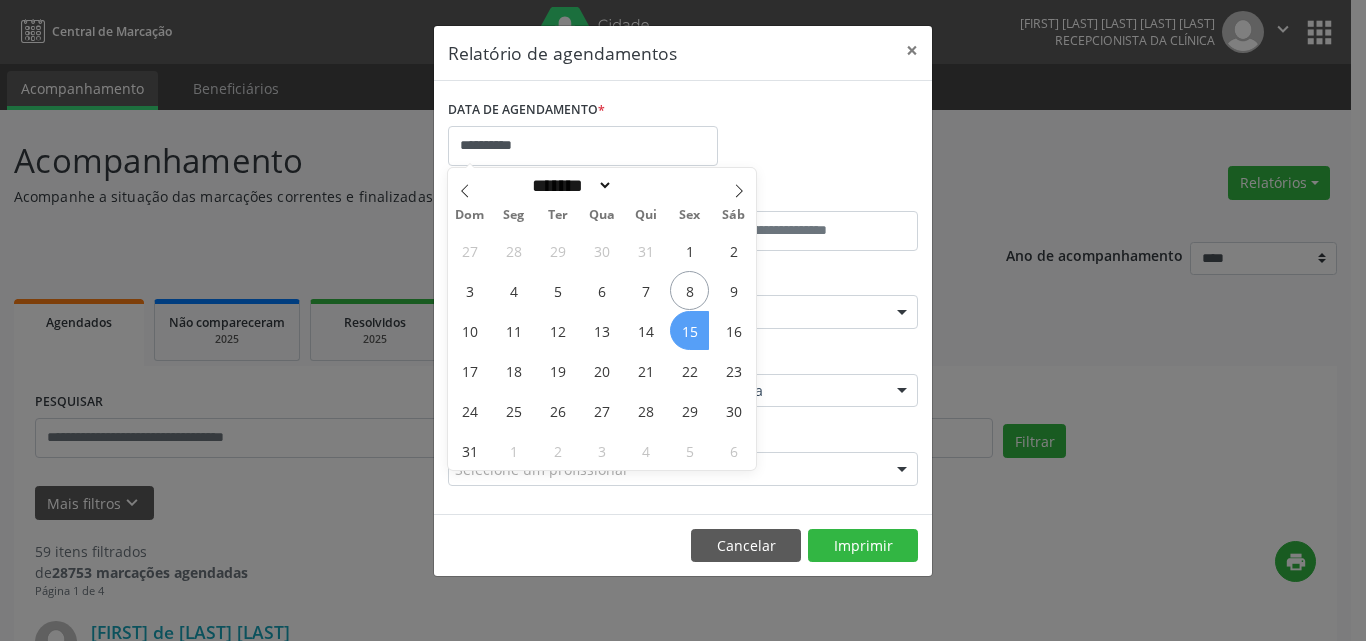 click on "15" at bounding box center [689, 330] 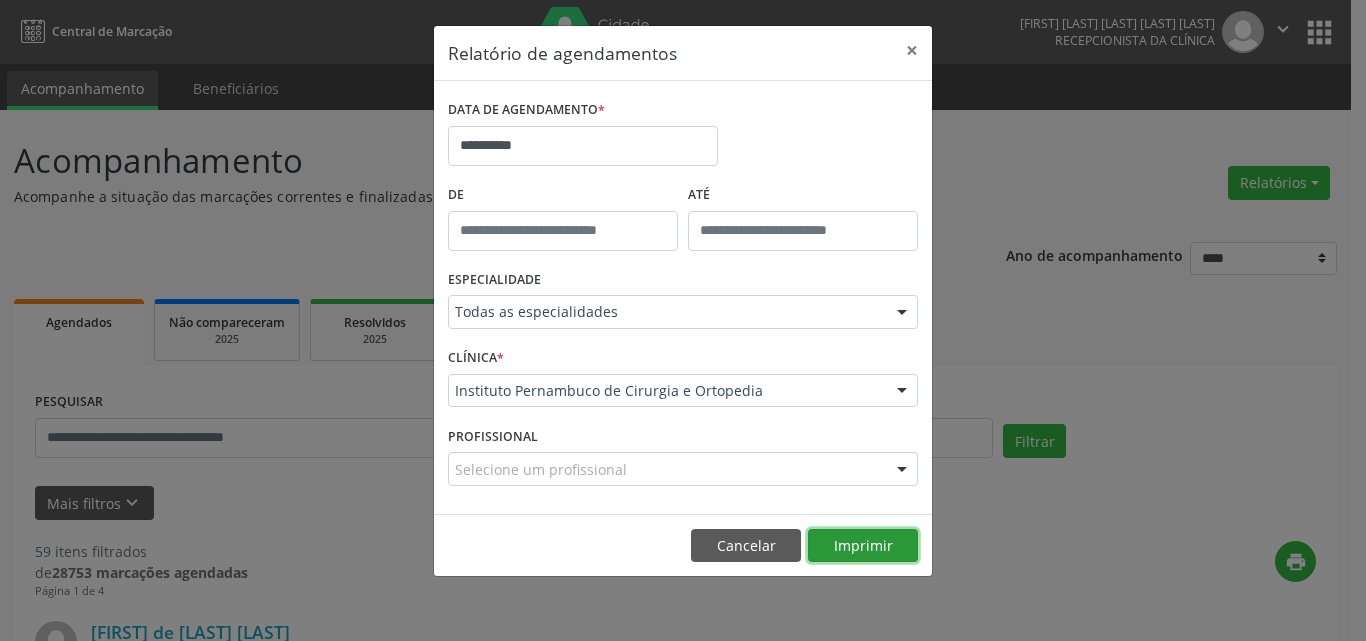 click on "Imprimir" at bounding box center (863, 546) 